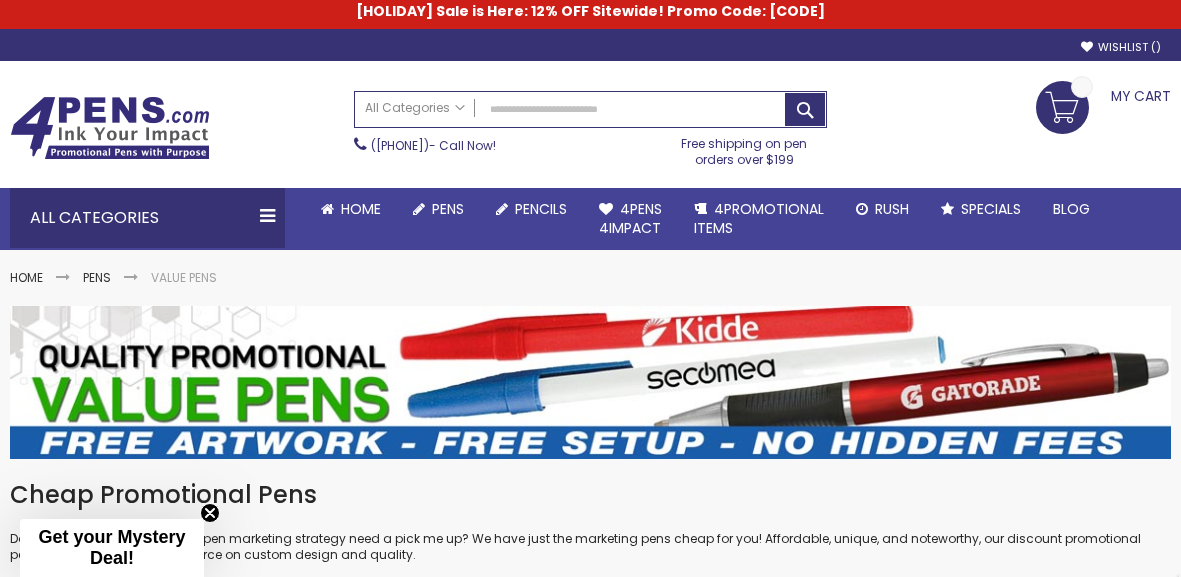 scroll, scrollTop: 79, scrollLeft: 0, axis: vertical 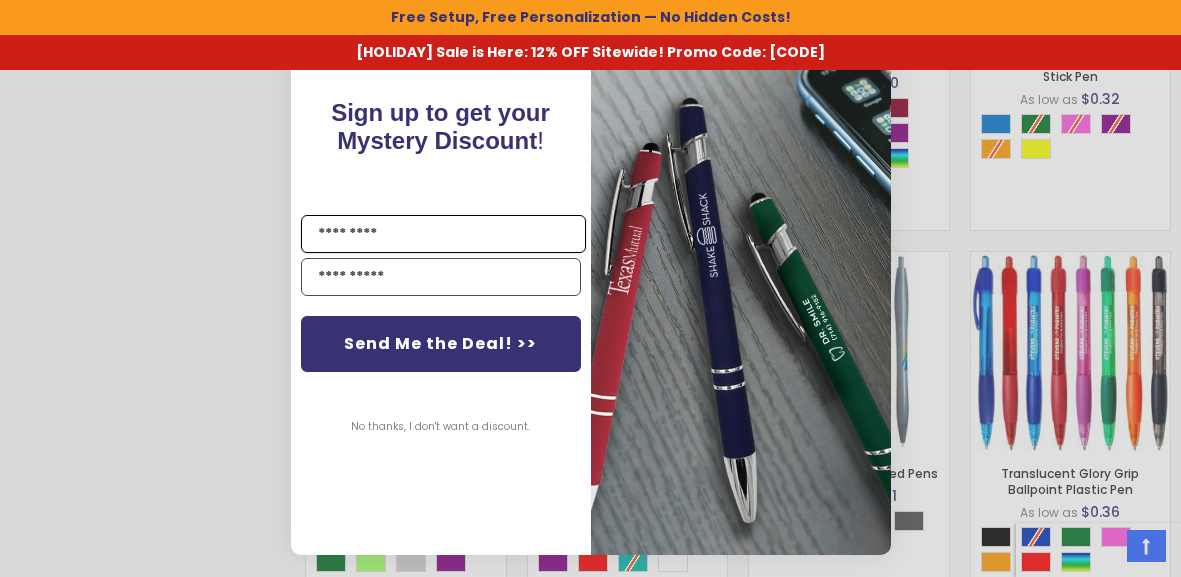 click on "Name" at bounding box center (443, 234) 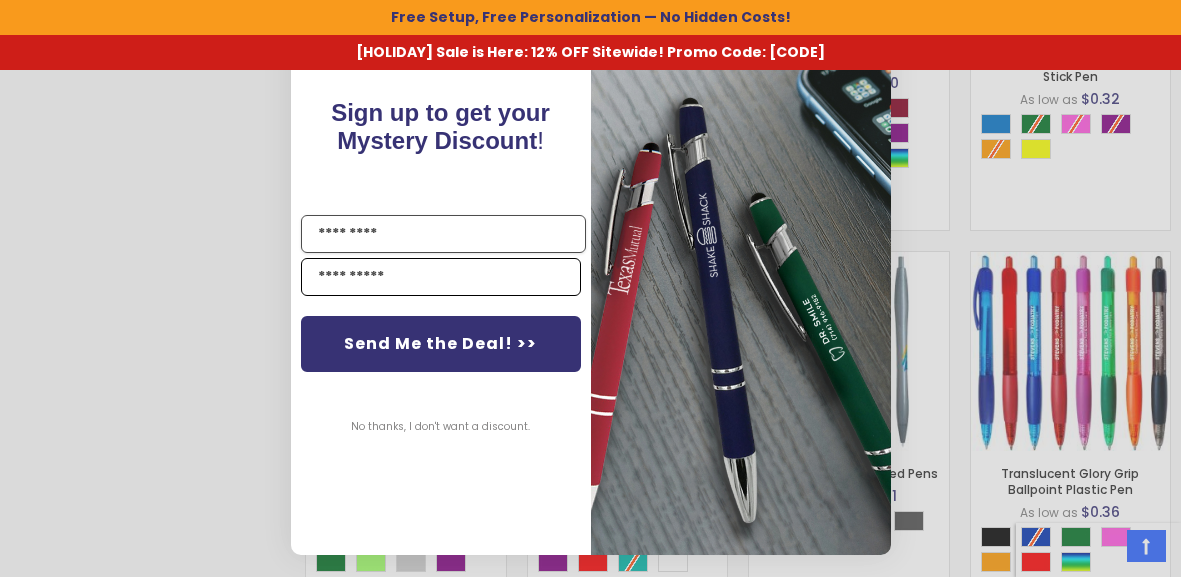 type on "****" 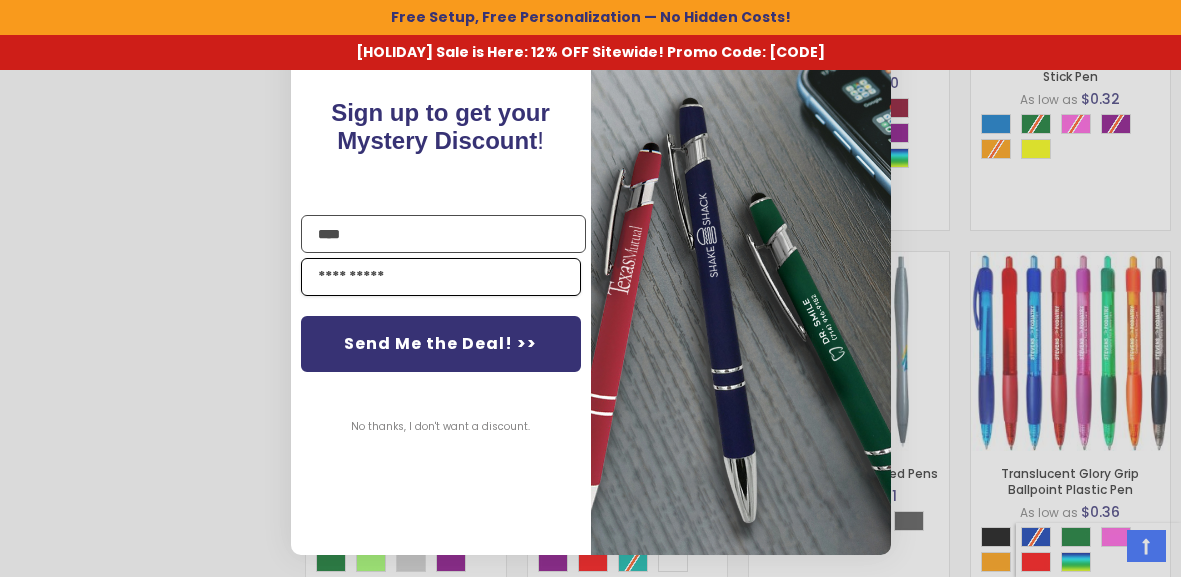 type on "**********" 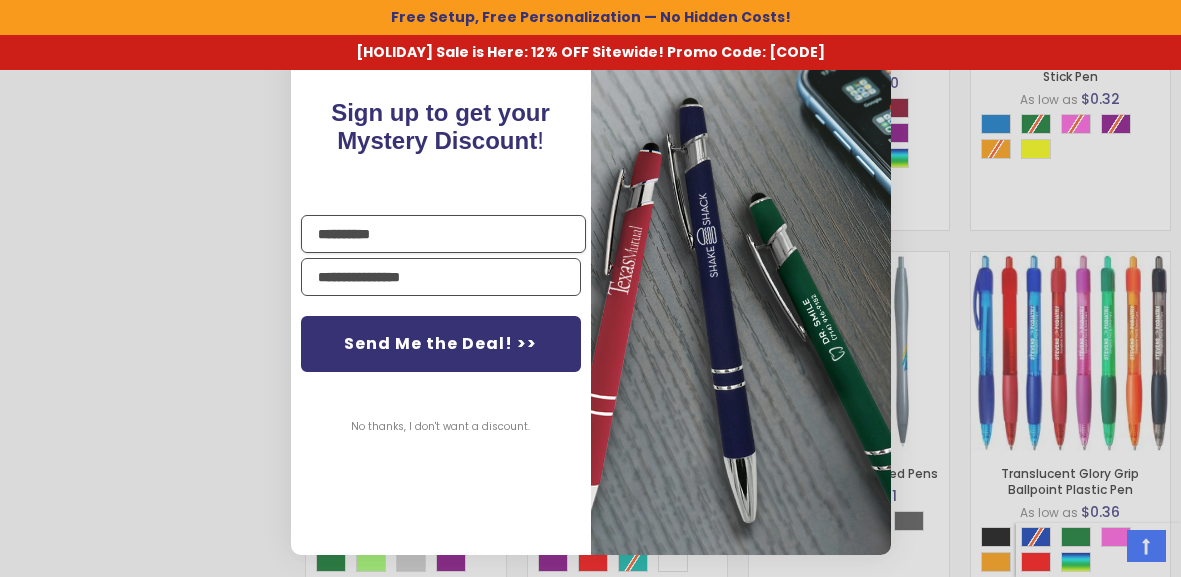 type on "**********" 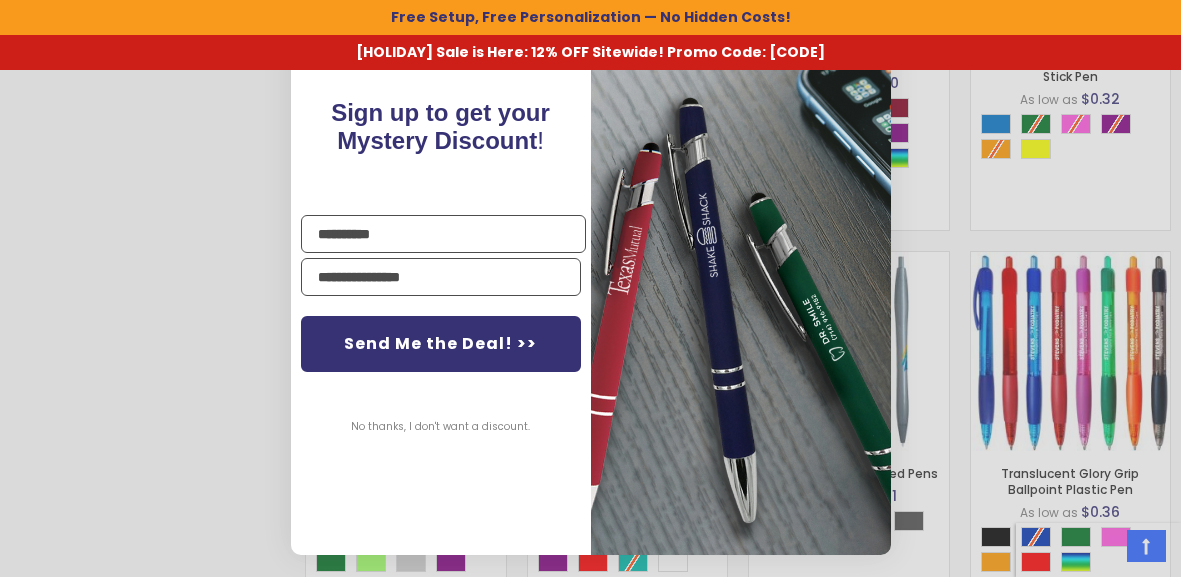 click on "No thanks, I don't want a discount." at bounding box center [441, 427] 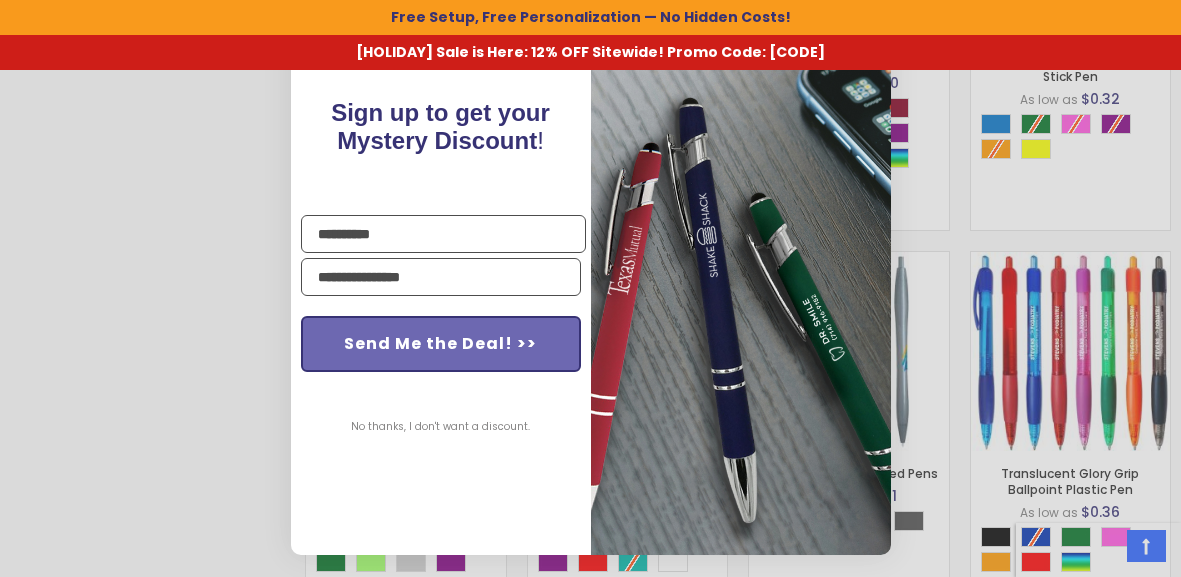 click on "Send Me the Deal! >>" at bounding box center [441, 344] 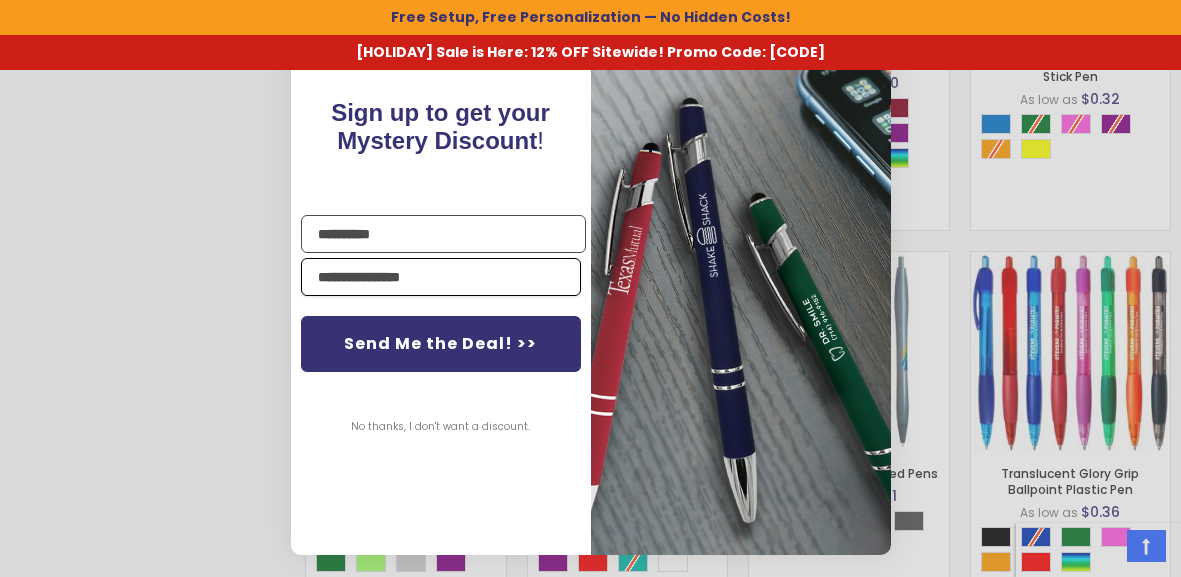 drag, startPoint x: 461, startPoint y: 283, endPoint x: 409, endPoint y: 296, distance: 53.600372 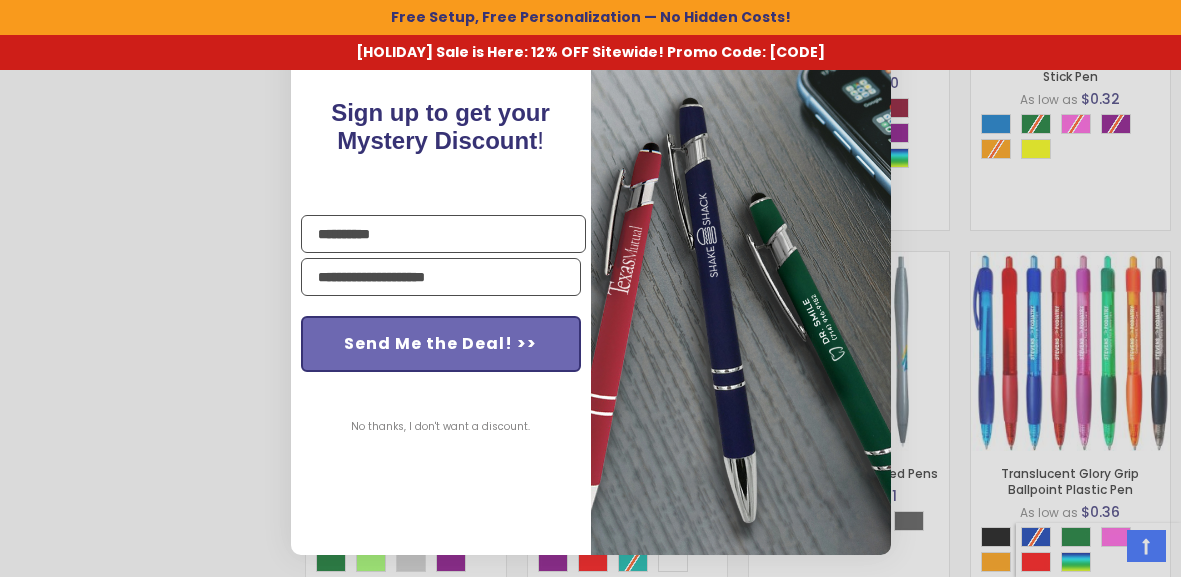 click on "Send Me the Deal! >>" at bounding box center (441, 344) 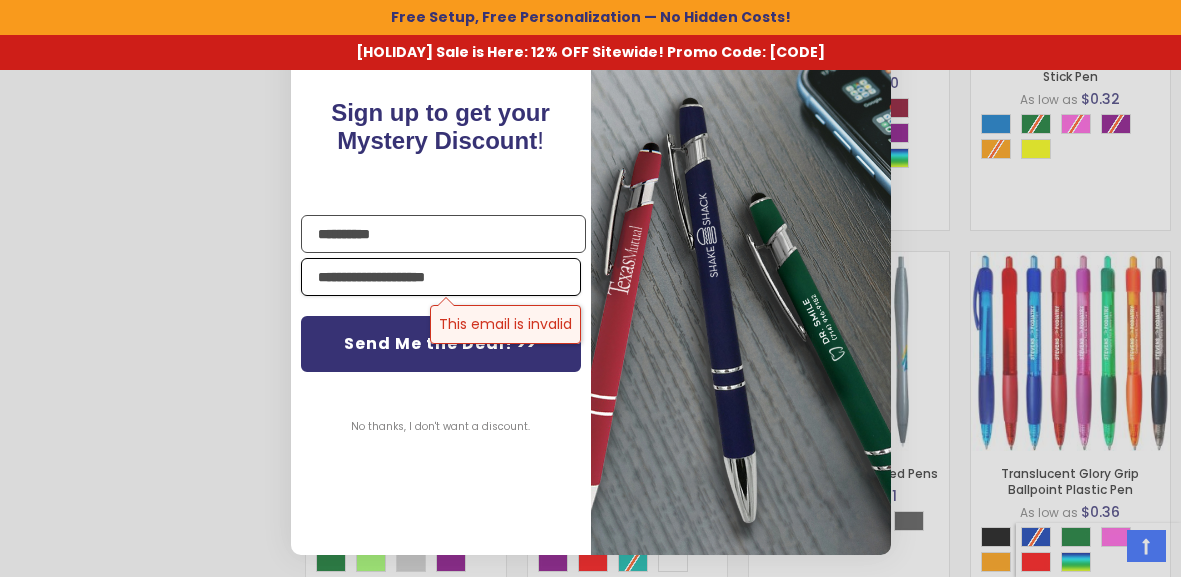 drag, startPoint x: 511, startPoint y: 277, endPoint x: 419, endPoint y: 291, distance: 93.05912 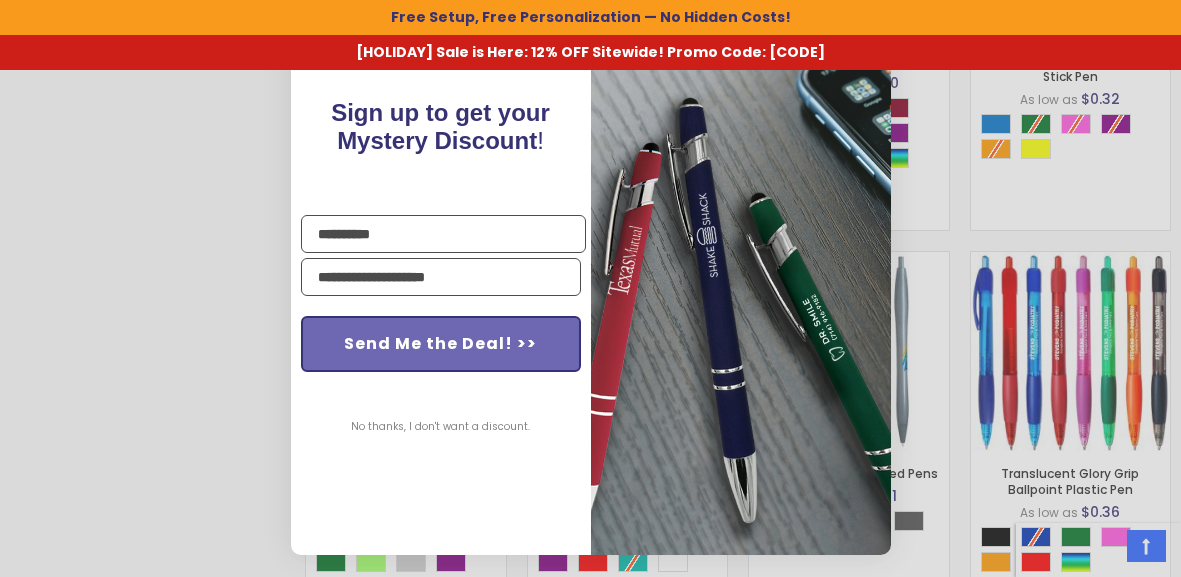 click on "Send Me the Deal! >>" at bounding box center [441, 344] 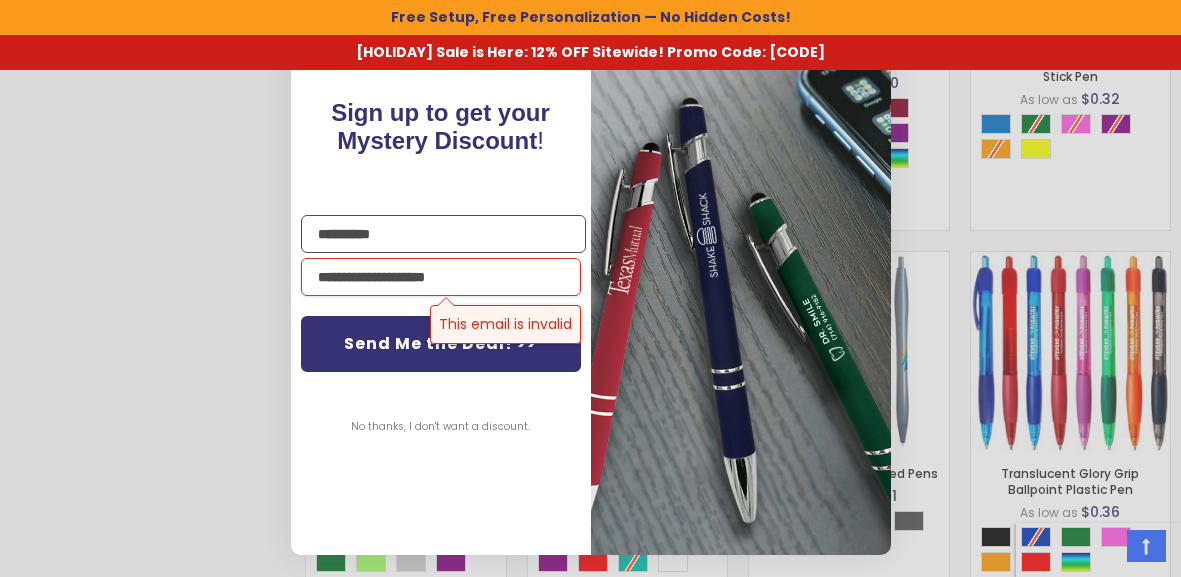 drag, startPoint x: 513, startPoint y: 281, endPoint x: 423, endPoint y: 301, distance: 92.19544 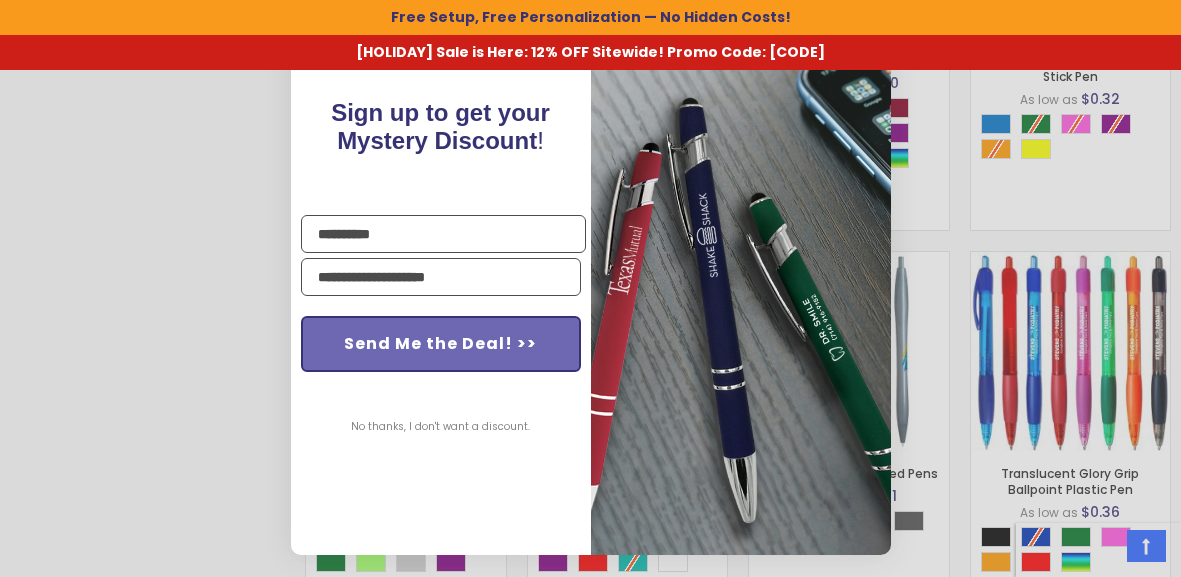 click on "Send Me the Deal! >>" at bounding box center (441, 344) 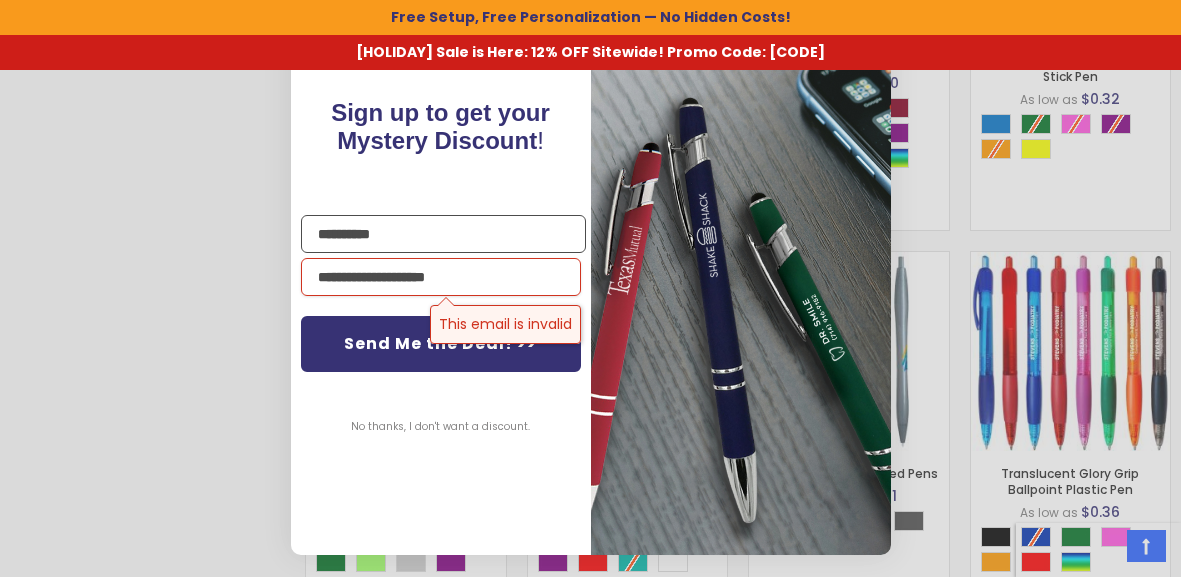 drag, startPoint x: 504, startPoint y: 274, endPoint x: 424, endPoint y: 304, distance: 85.44004 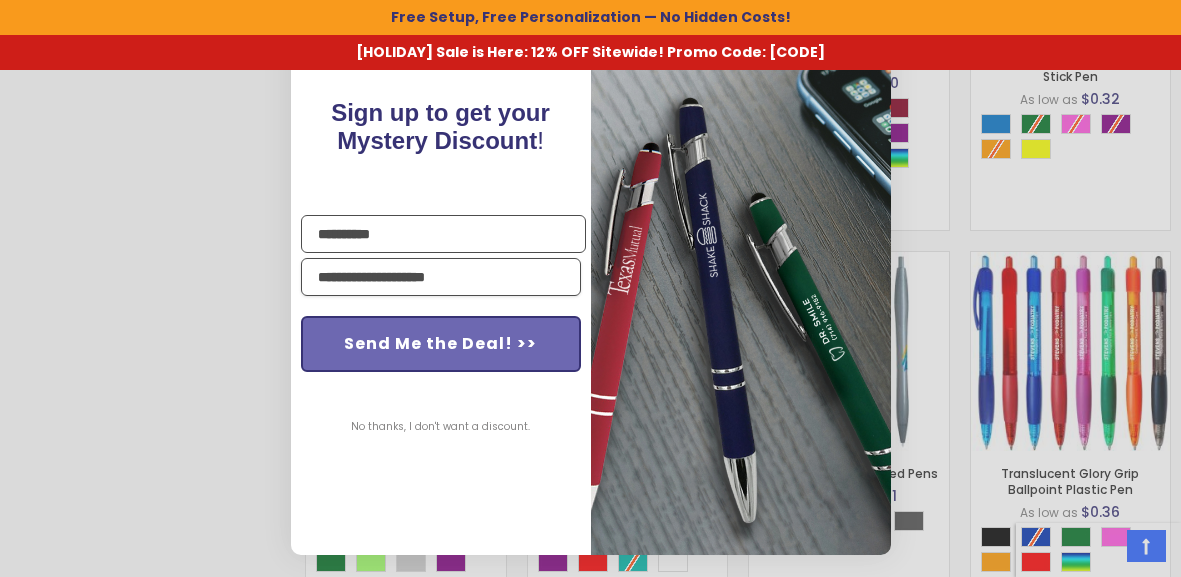 type on "**********" 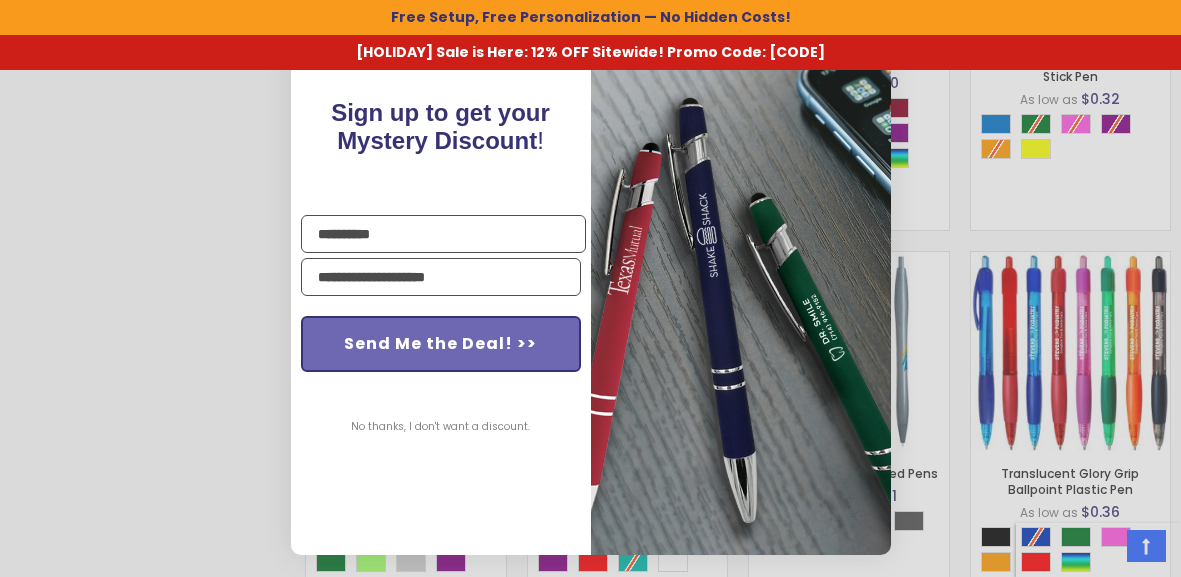 click on "Send Me the Deal! >>" at bounding box center (441, 344) 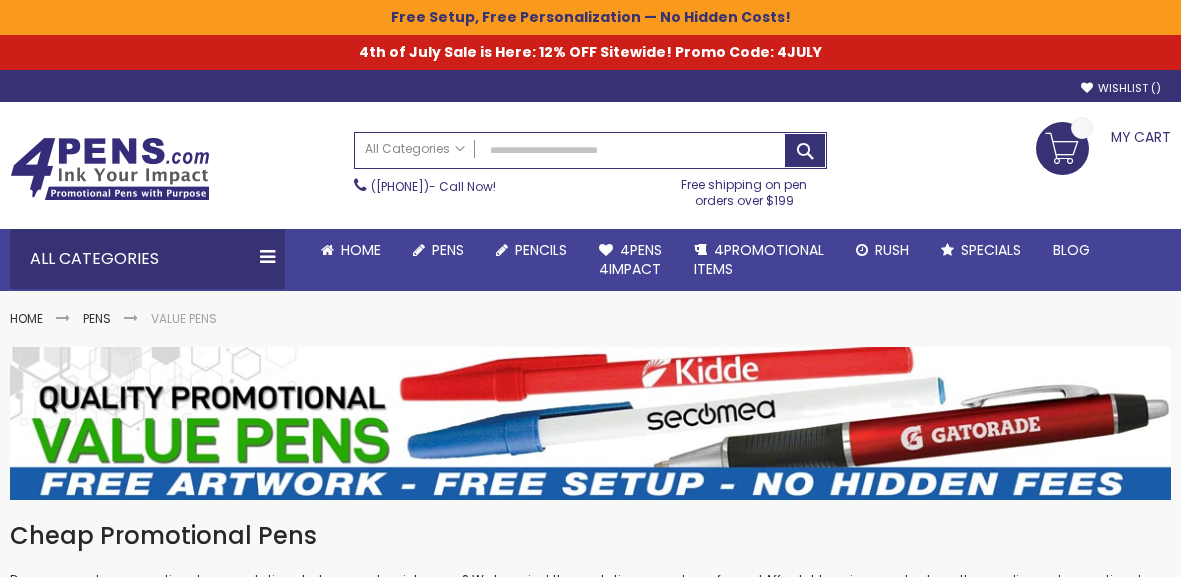 scroll, scrollTop: 0, scrollLeft: 0, axis: both 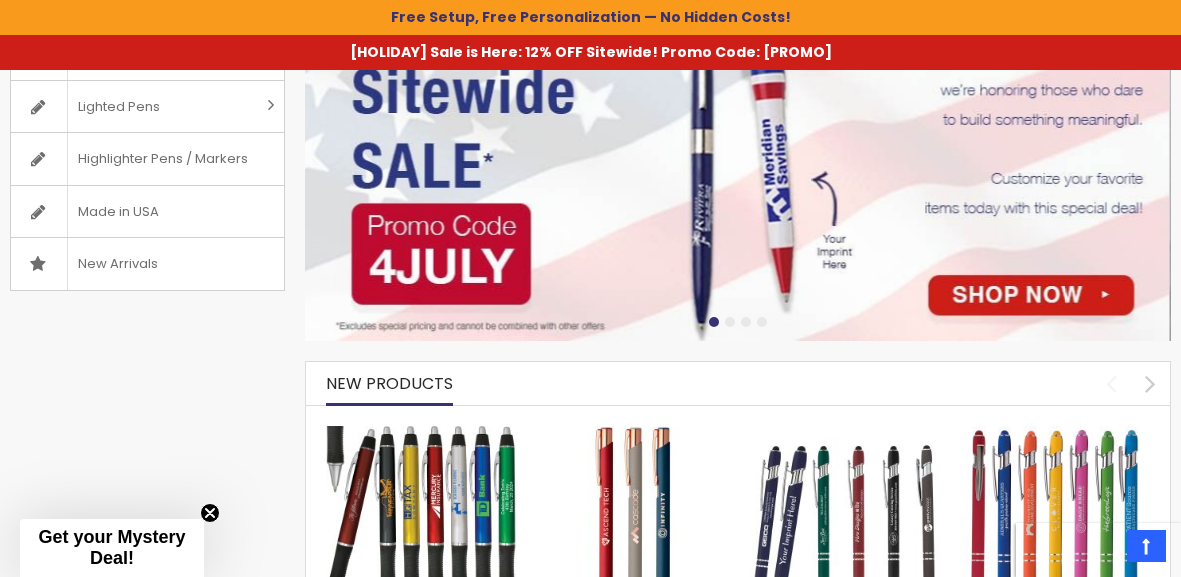 drag, startPoint x: 1006, startPoint y: 274, endPoint x: 1004, endPoint y: 284, distance: 10.198039 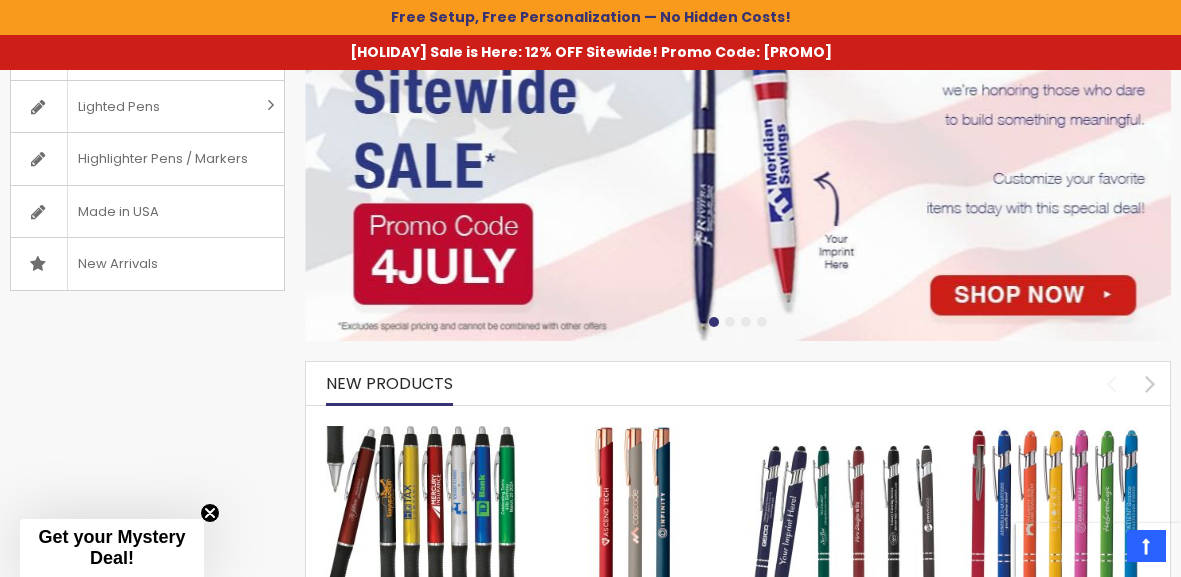 click at bounding box center (738, 111) 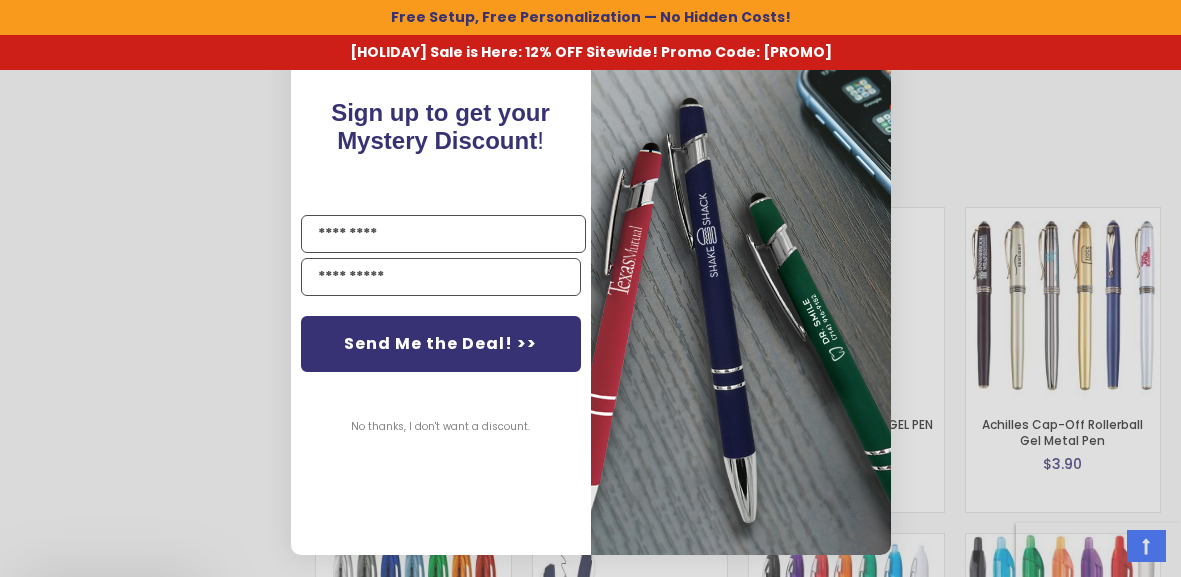 scroll, scrollTop: 3100, scrollLeft: 0, axis: vertical 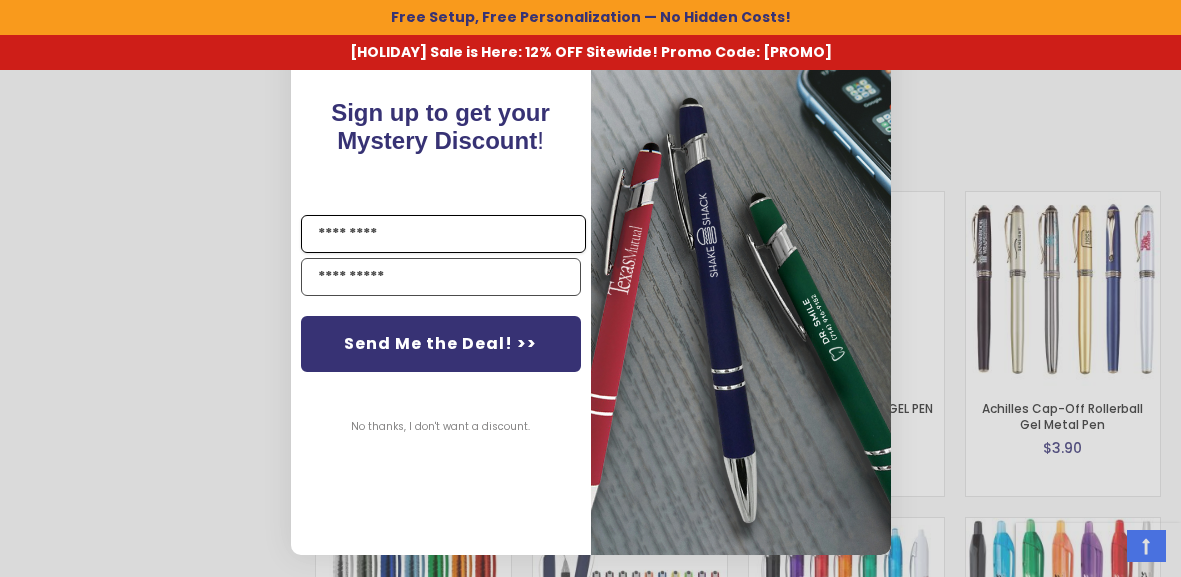 click on "Name" at bounding box center (443, 234) 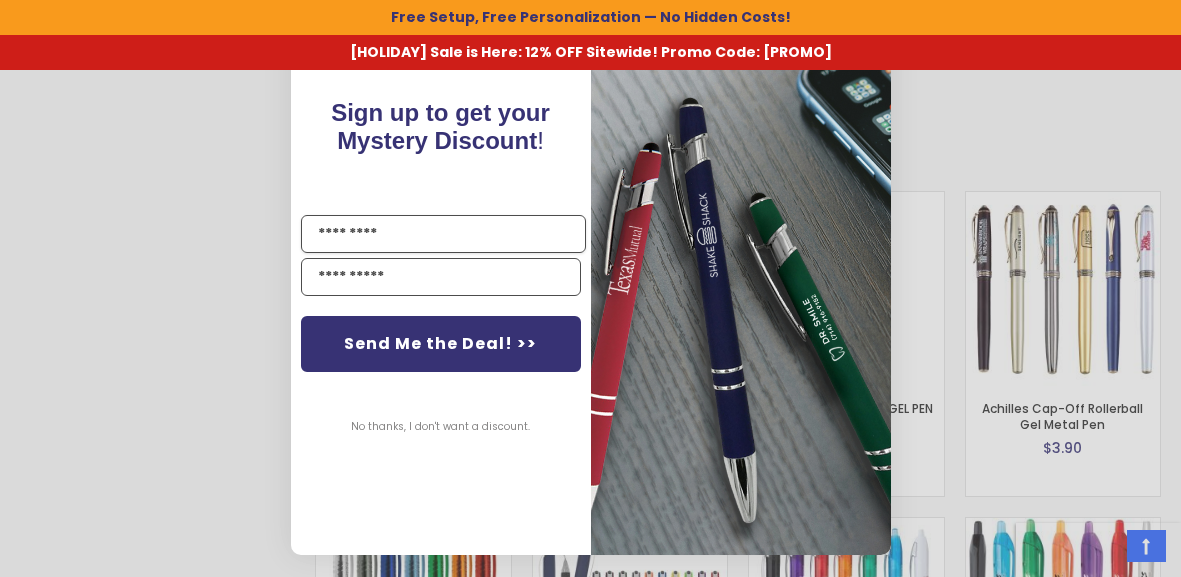 type on "****" 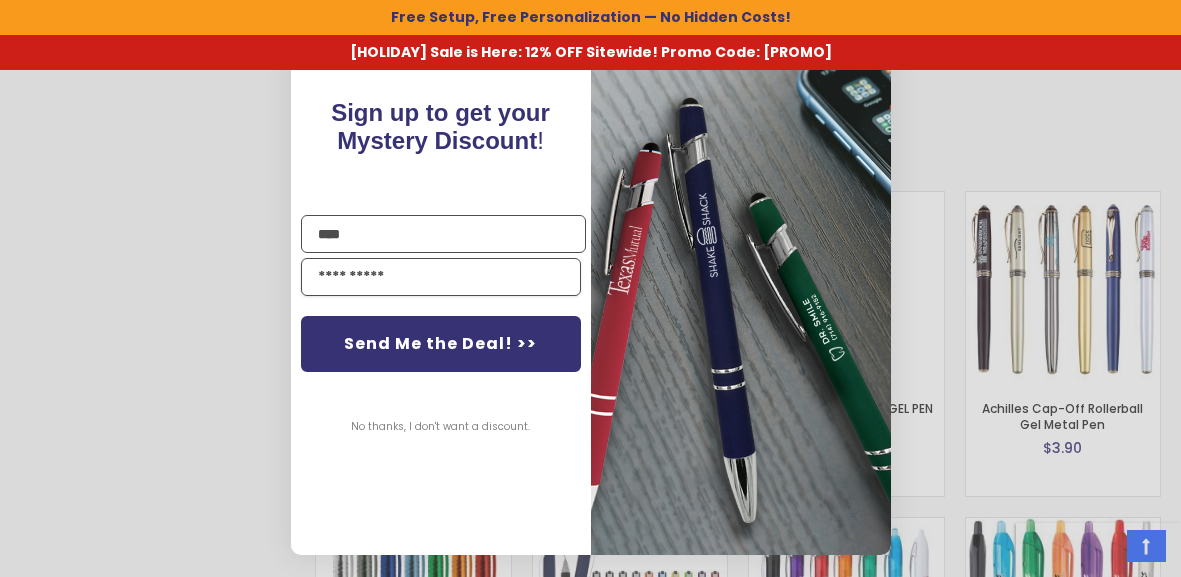 type on "**********" 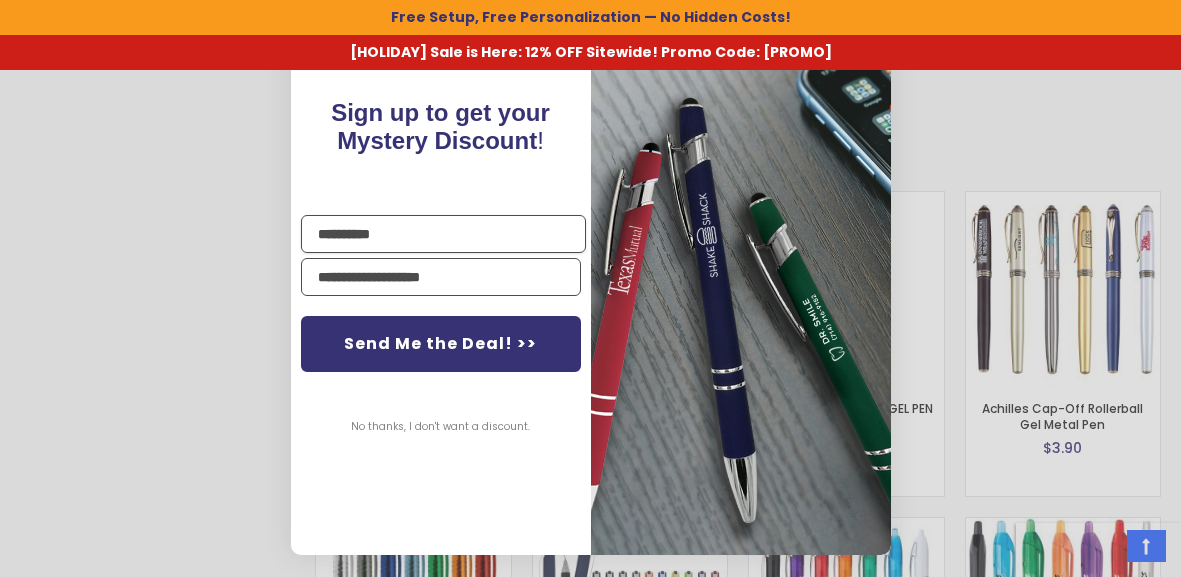 type on "**********" 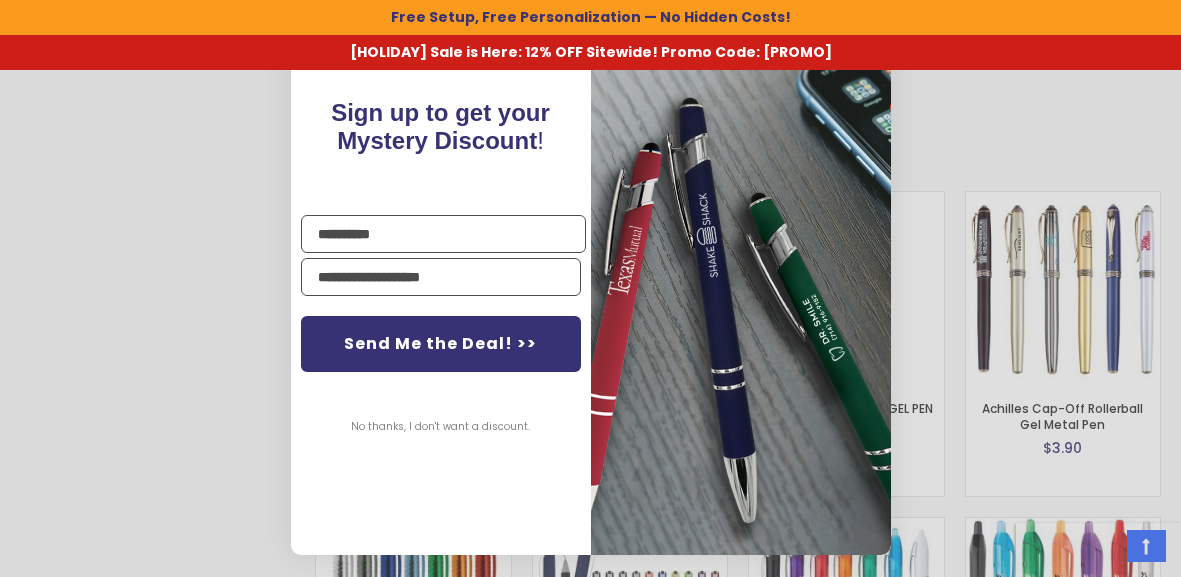 click on "**********" at bounding box center [591, 288] 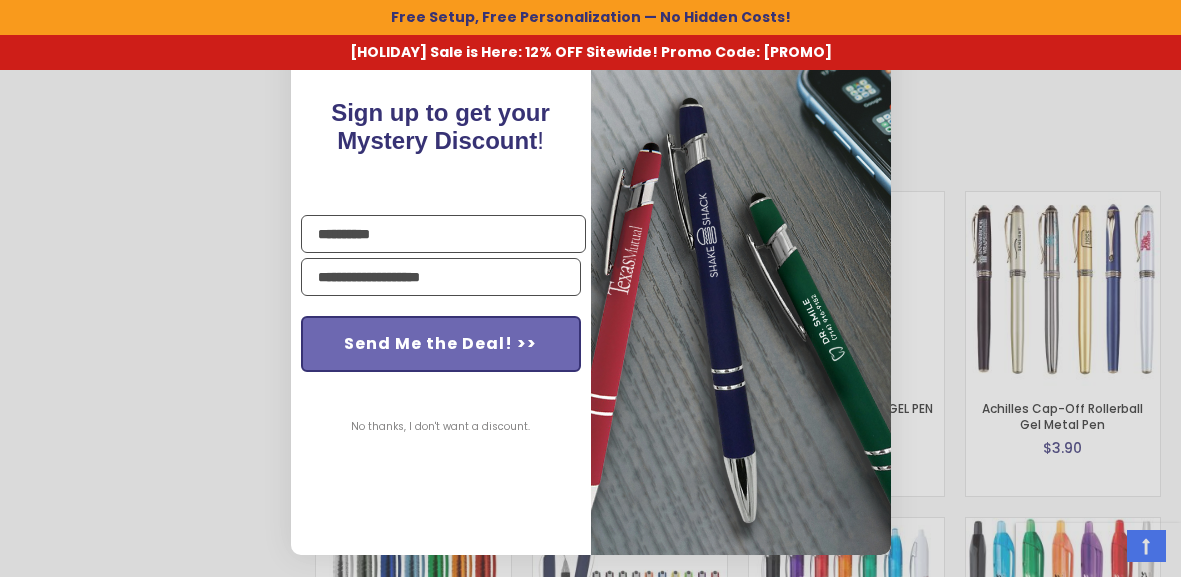 click on "Send Me the Deal! >>" at bounding box center [441, 344] 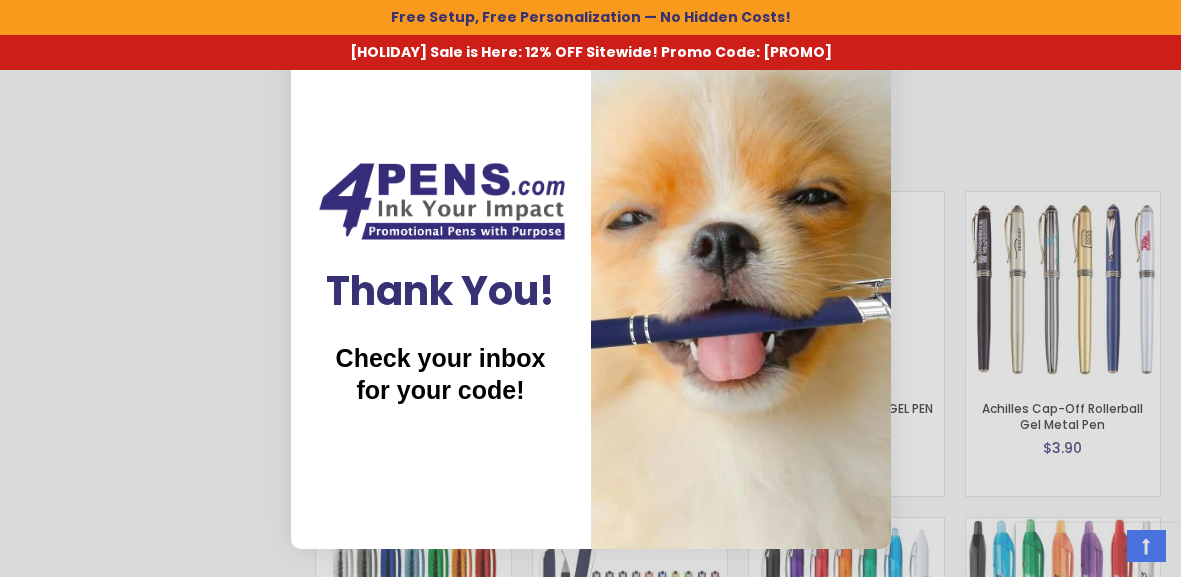 click on "Thank You!
Check your inbox for your code!" at bounding box center (441, 279) 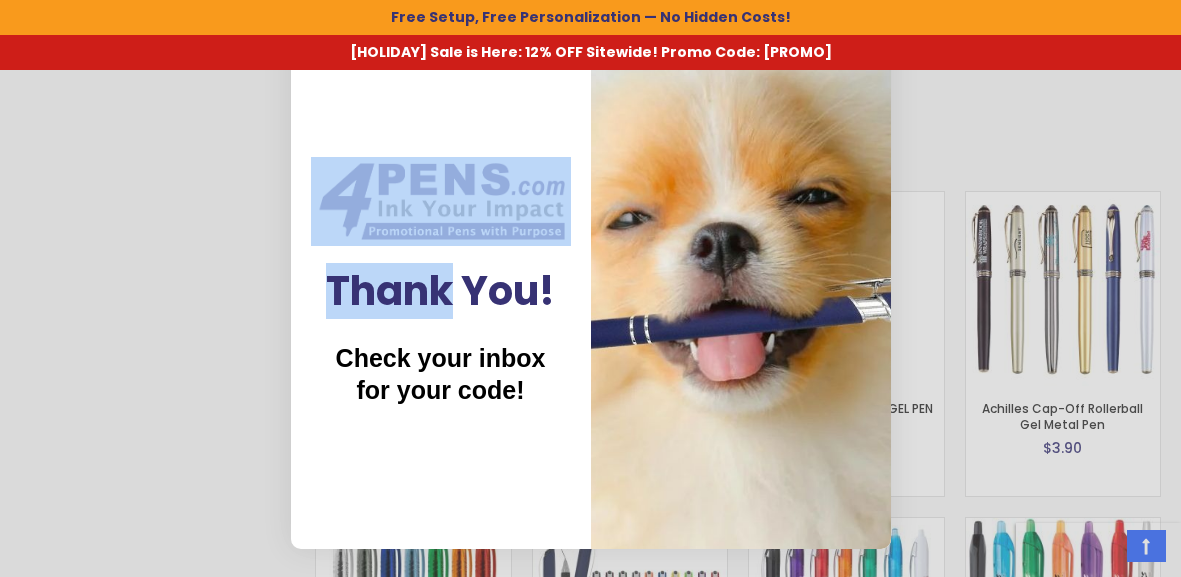 click on "Thank You!
Check your inbox for your code!" at bounding box center [441, 279] 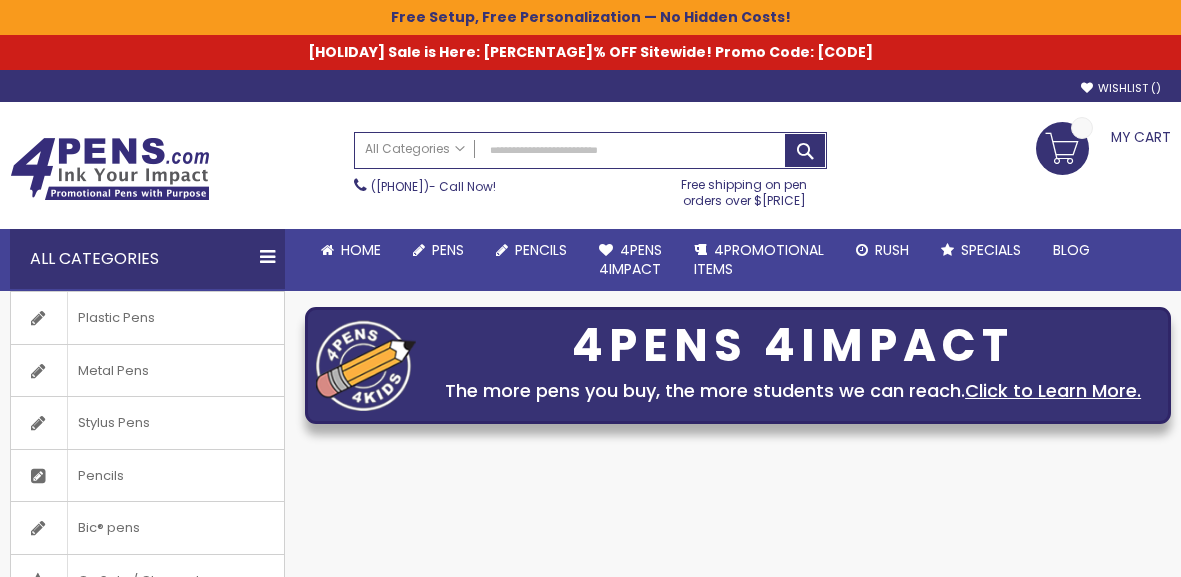 scroll, scrollTop: 0, scrollLeft: 0, axis: both 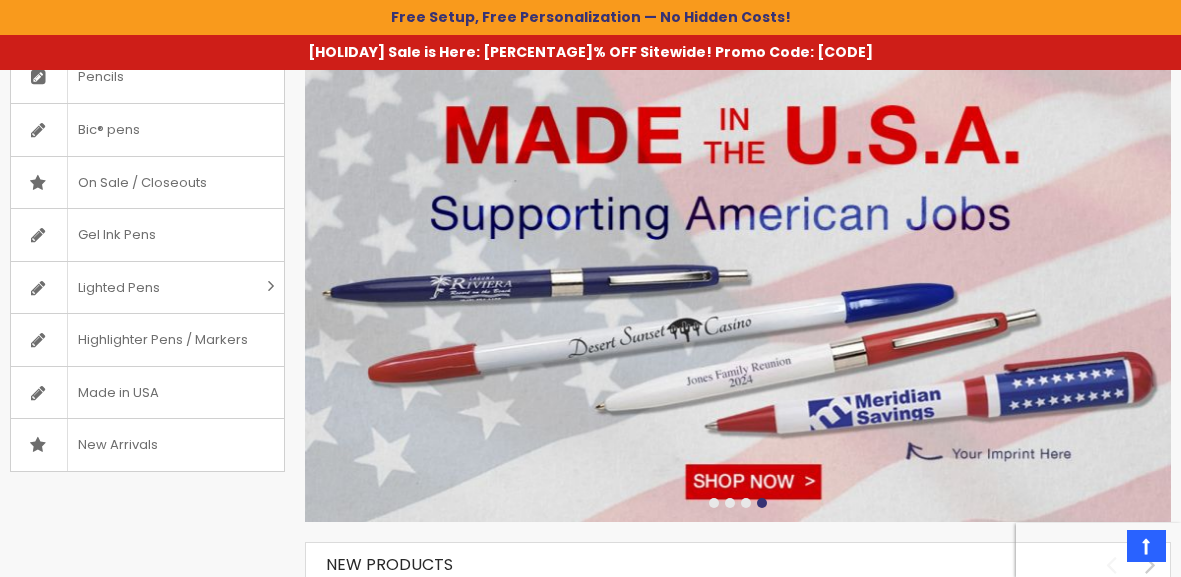 click at bounding box center (738, 292) 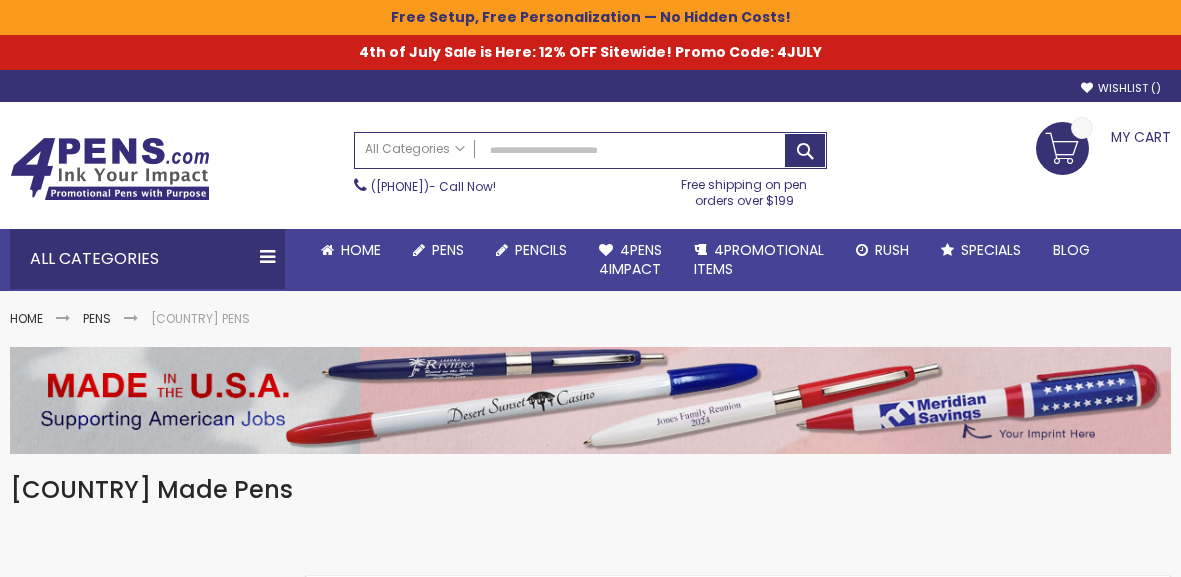 scroll, scrollTop: 0, scrollLeft: 0, axis: both 